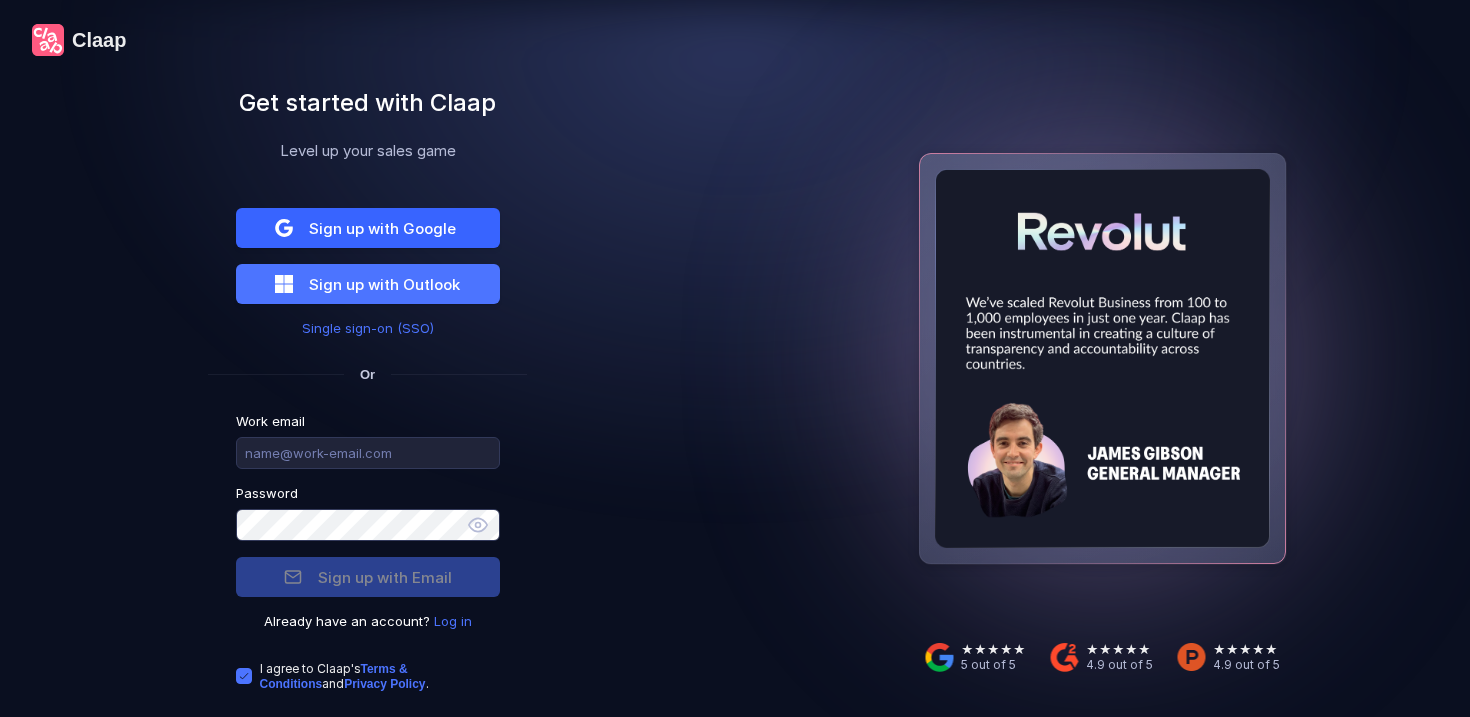 scroll, scrollTop: 0, scrollLeft: 0, axis: both 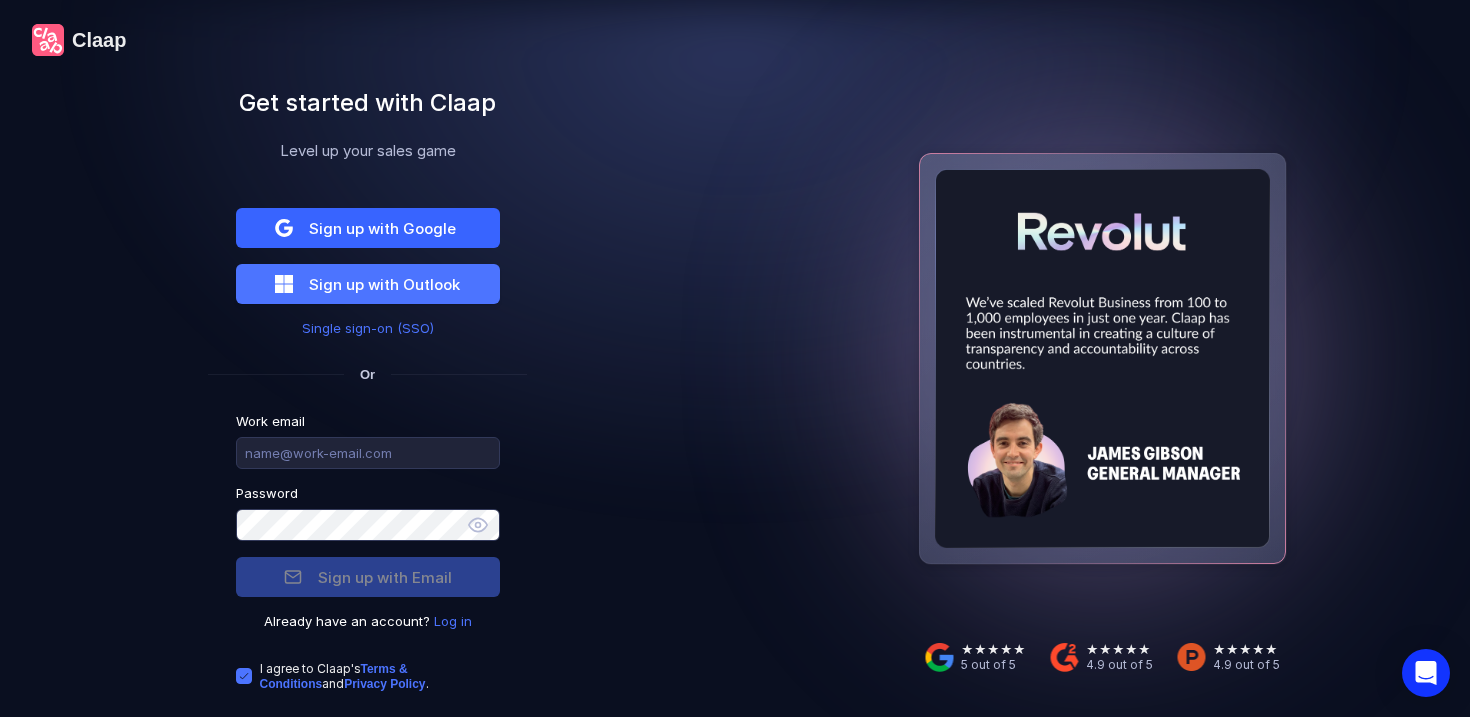 click on "Sign up with Google" at bounding box center (382, 228) 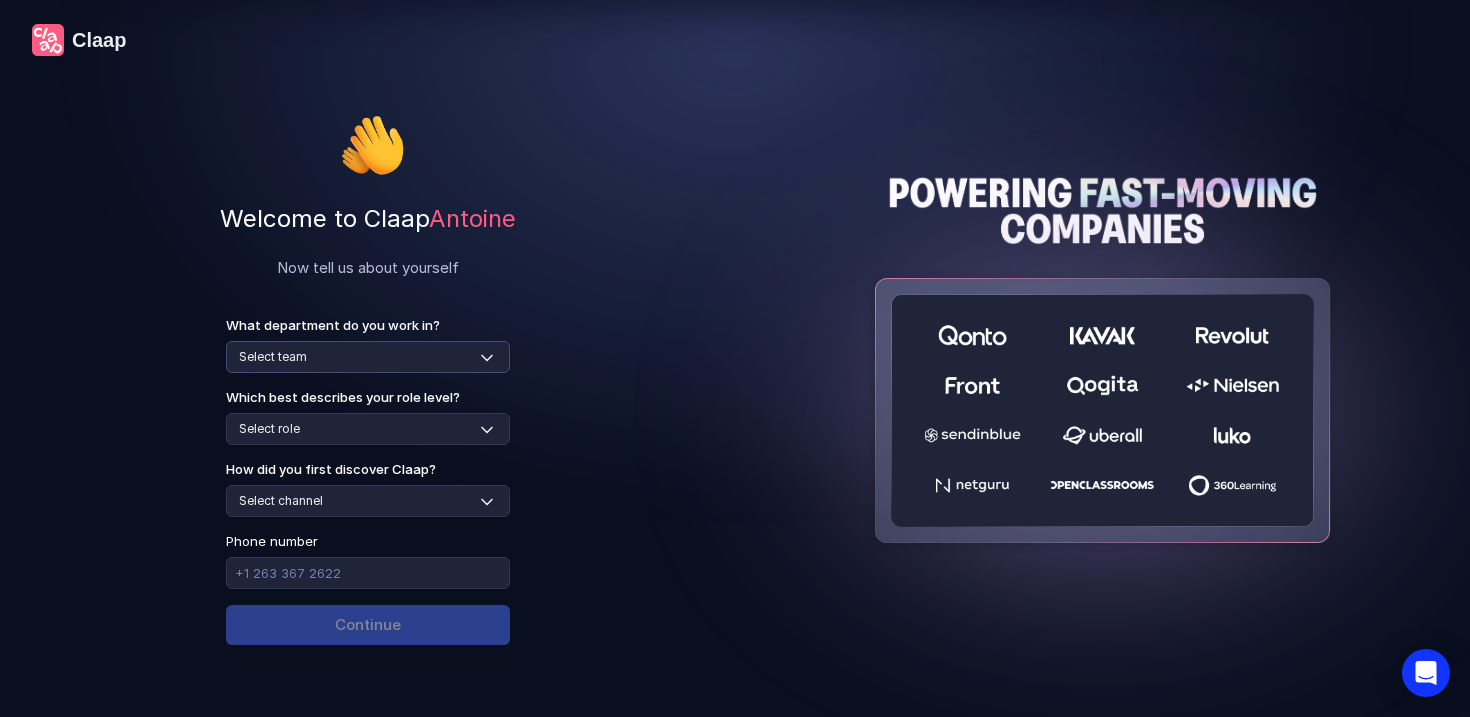 click on "Select team Sales Marketing Operations Customer Support Human Resources Product & Engineering Finance" at bounding box center [368, 357] 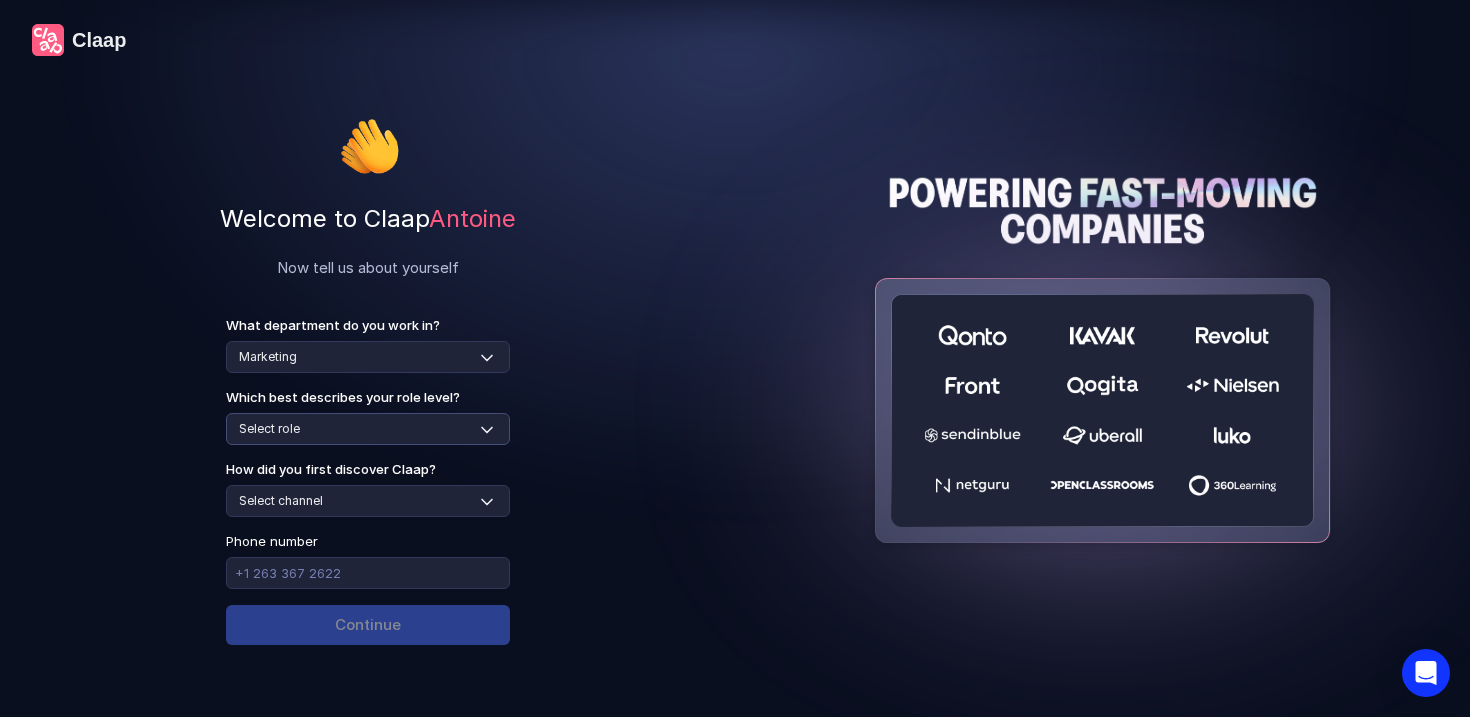 click on "Select role Individual Contributor / Team Member Manager / Team Leader Senior Leadership: Head of, Director, VP, ... Executive / C-suite" at bounding box center (368, 429) 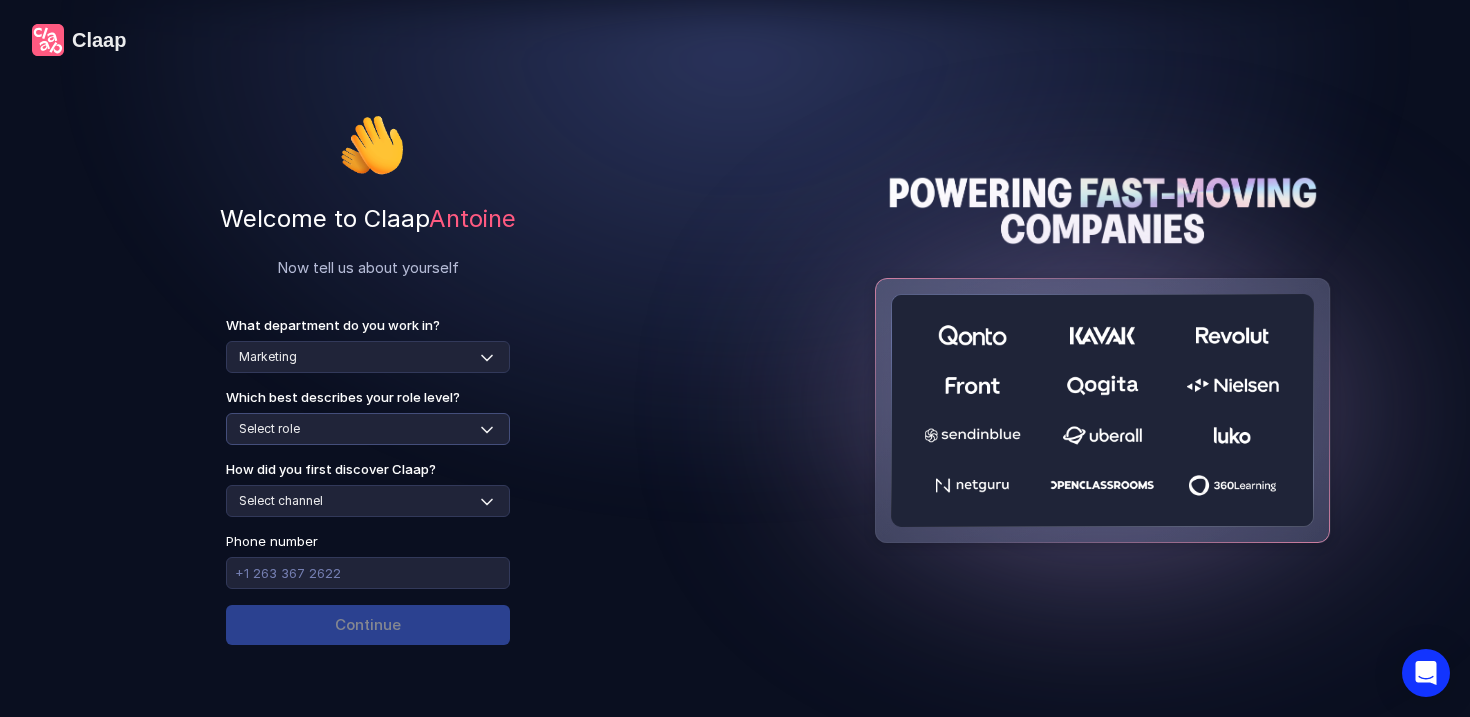 select on "individual-contributor" 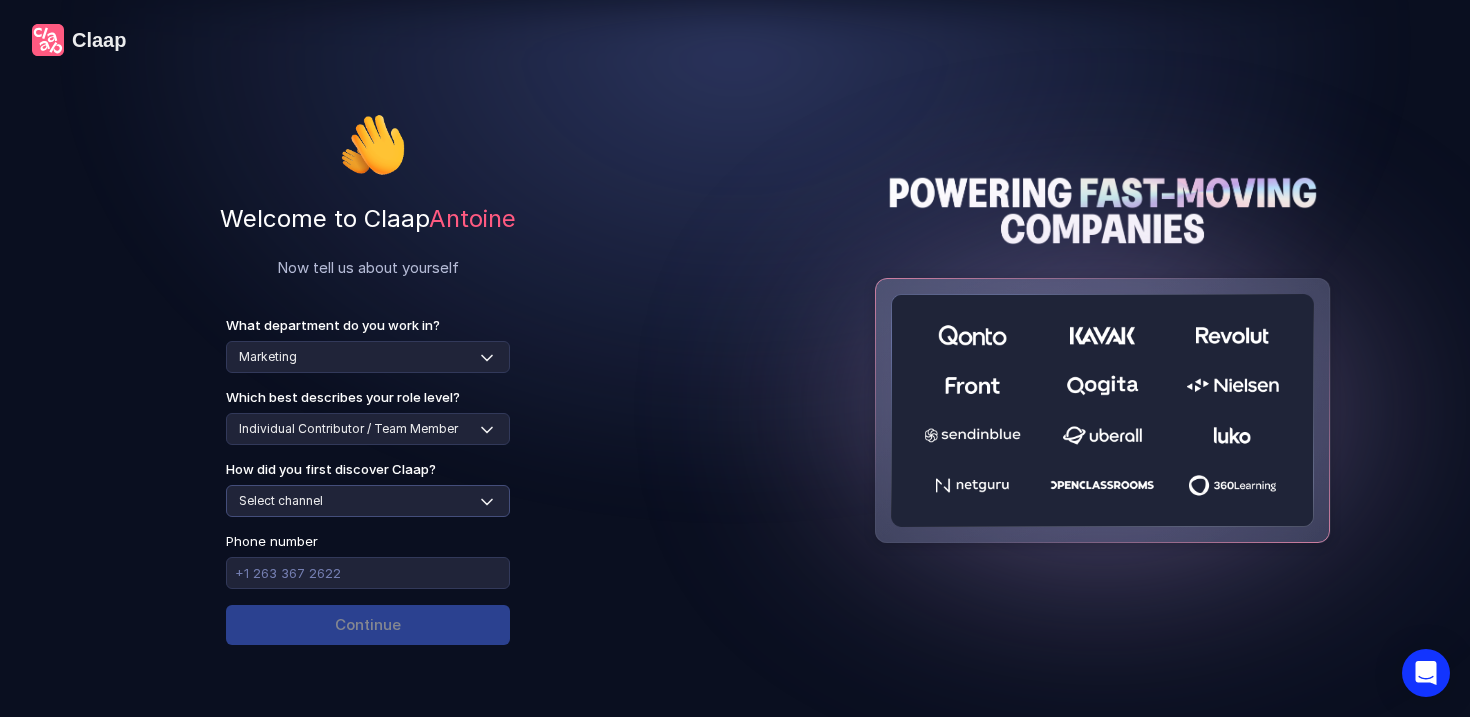 click on "Select channel Social media Youtube or banner advert Claap contacted me Friend or colleague recommendation Someone sent me a video with Claap Podcast or newsletter Google / Web search Product Hunt Other" at bounding box center (368, 501) 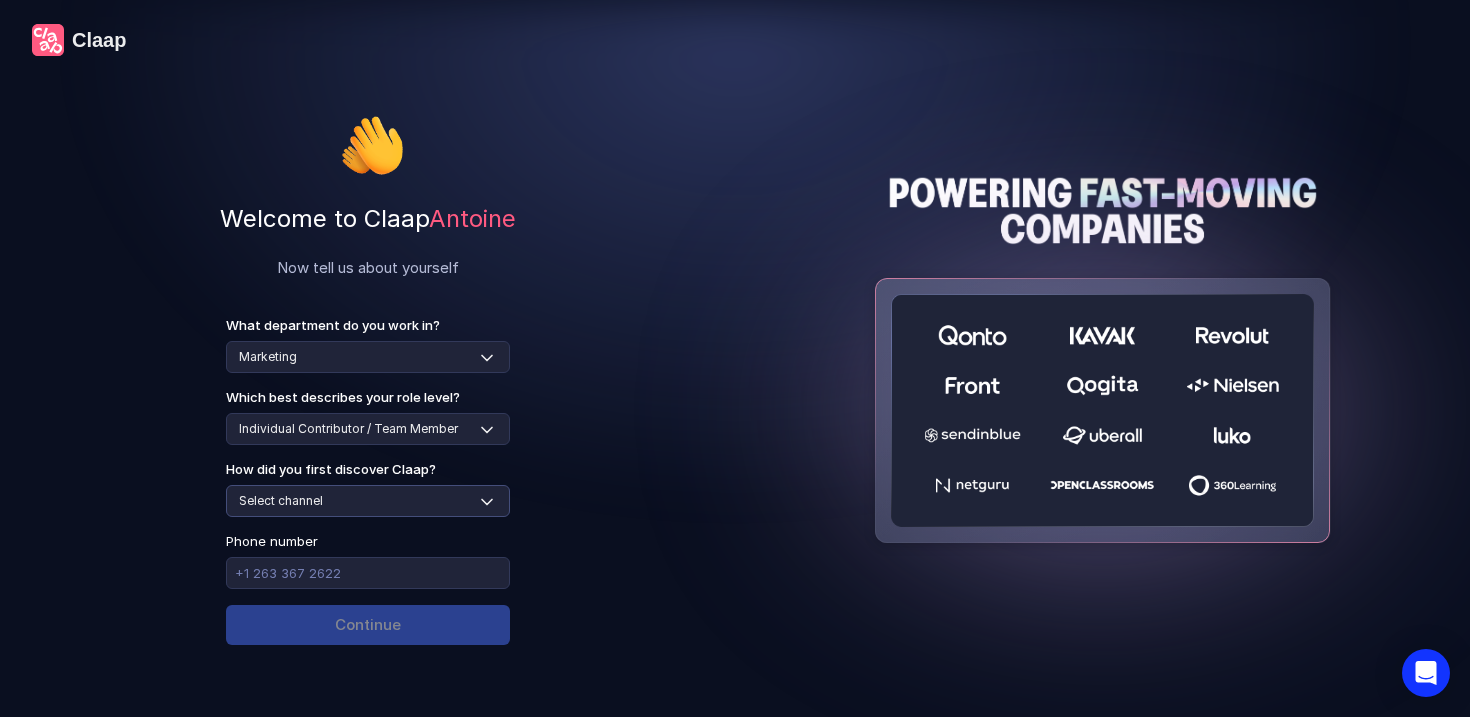 select on "google-web-search" 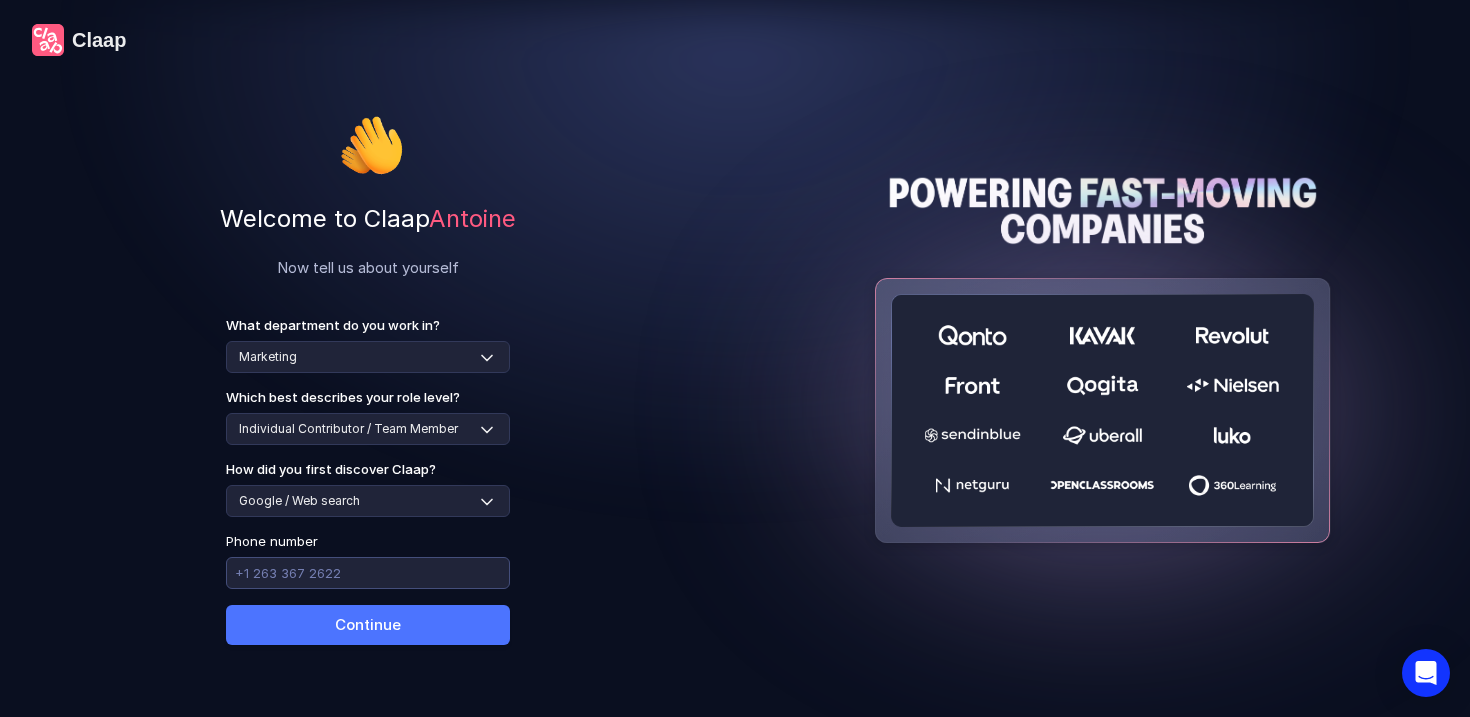 click at bounding box center [368, 573] 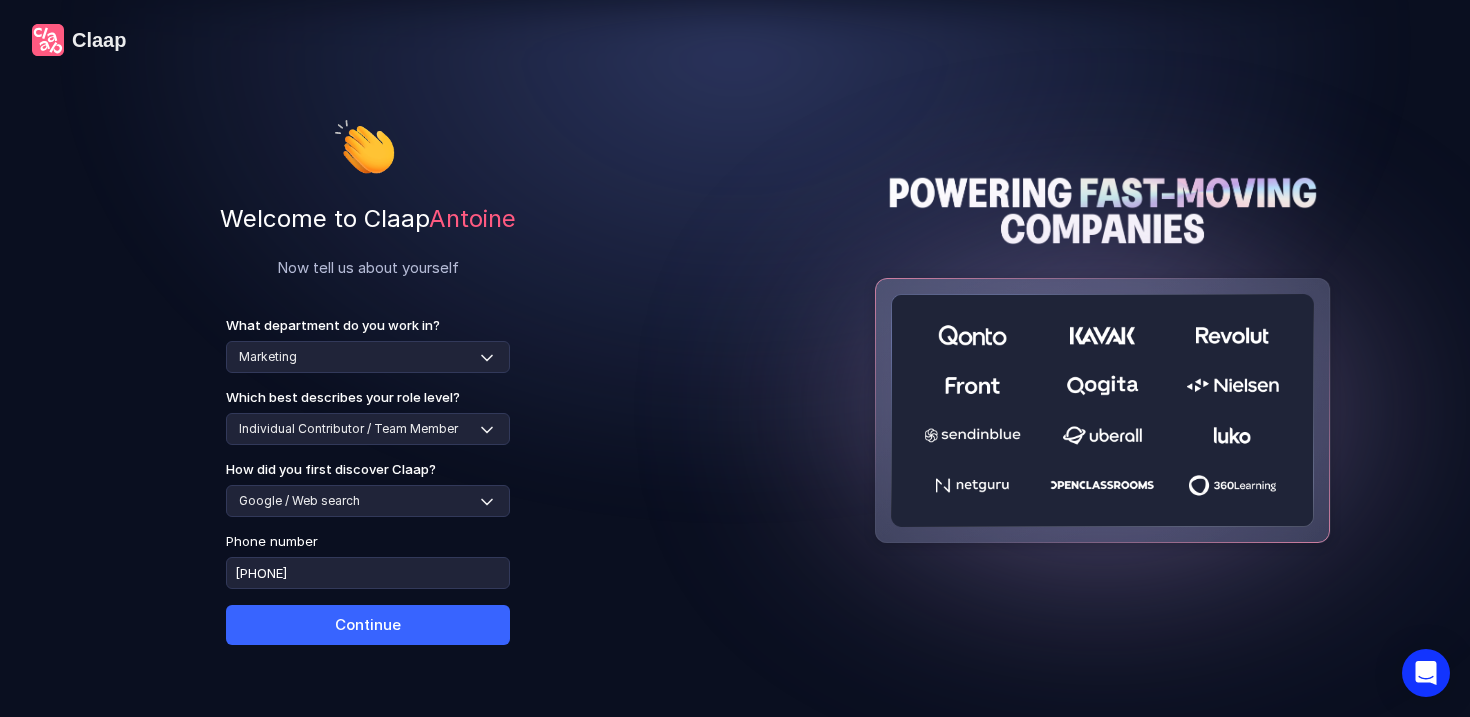click on "Continue" at bounding box center [368, 625] 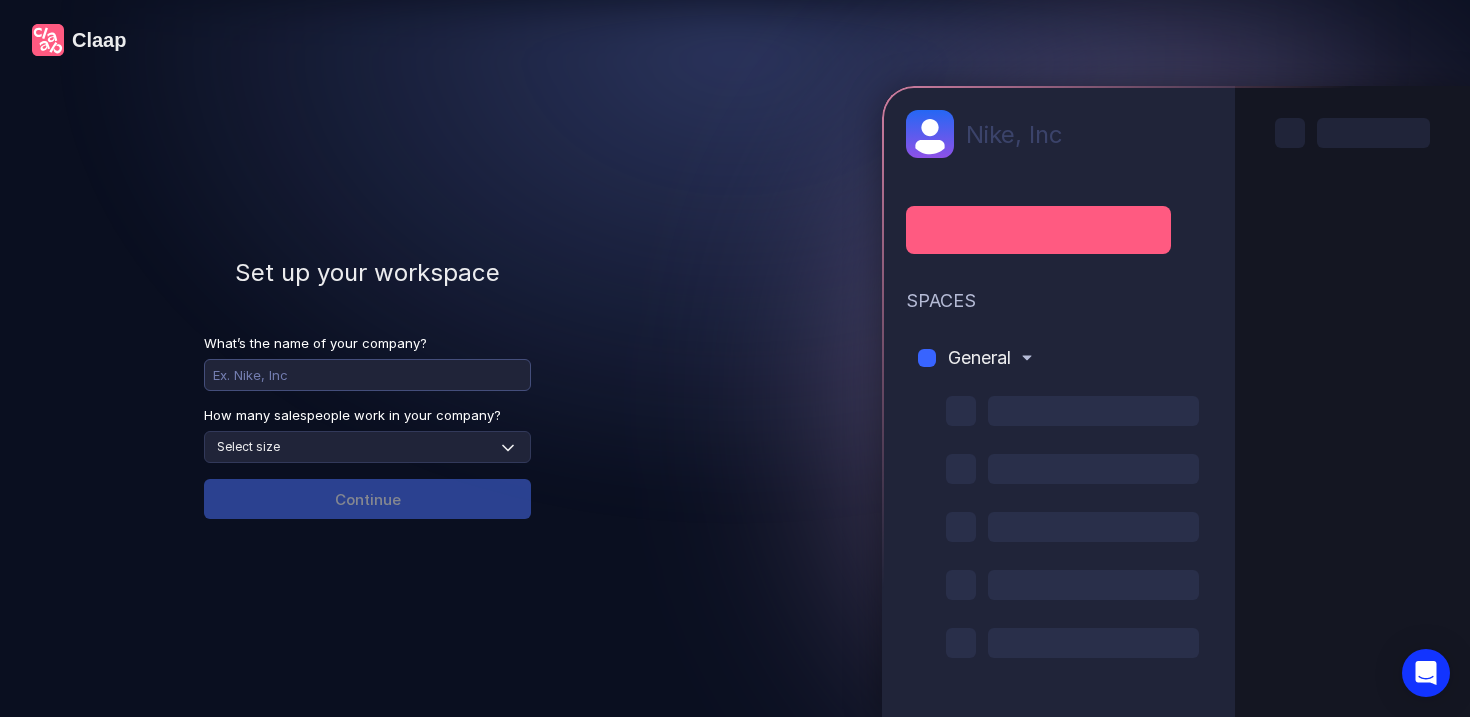 click at bounding box center [367, 375] 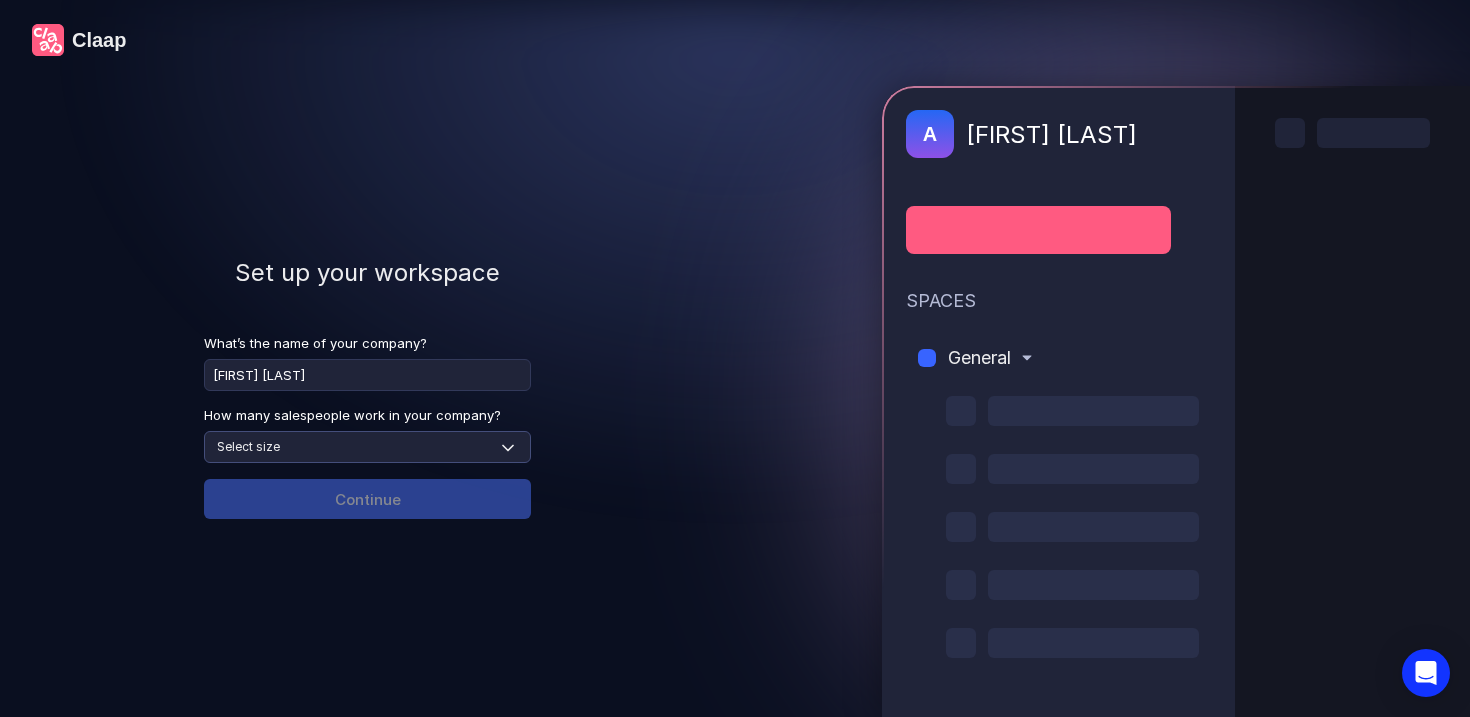 click on "Select size None 1-4 5-30 31-100 101-500 500+" at bounding box center [367, 447] 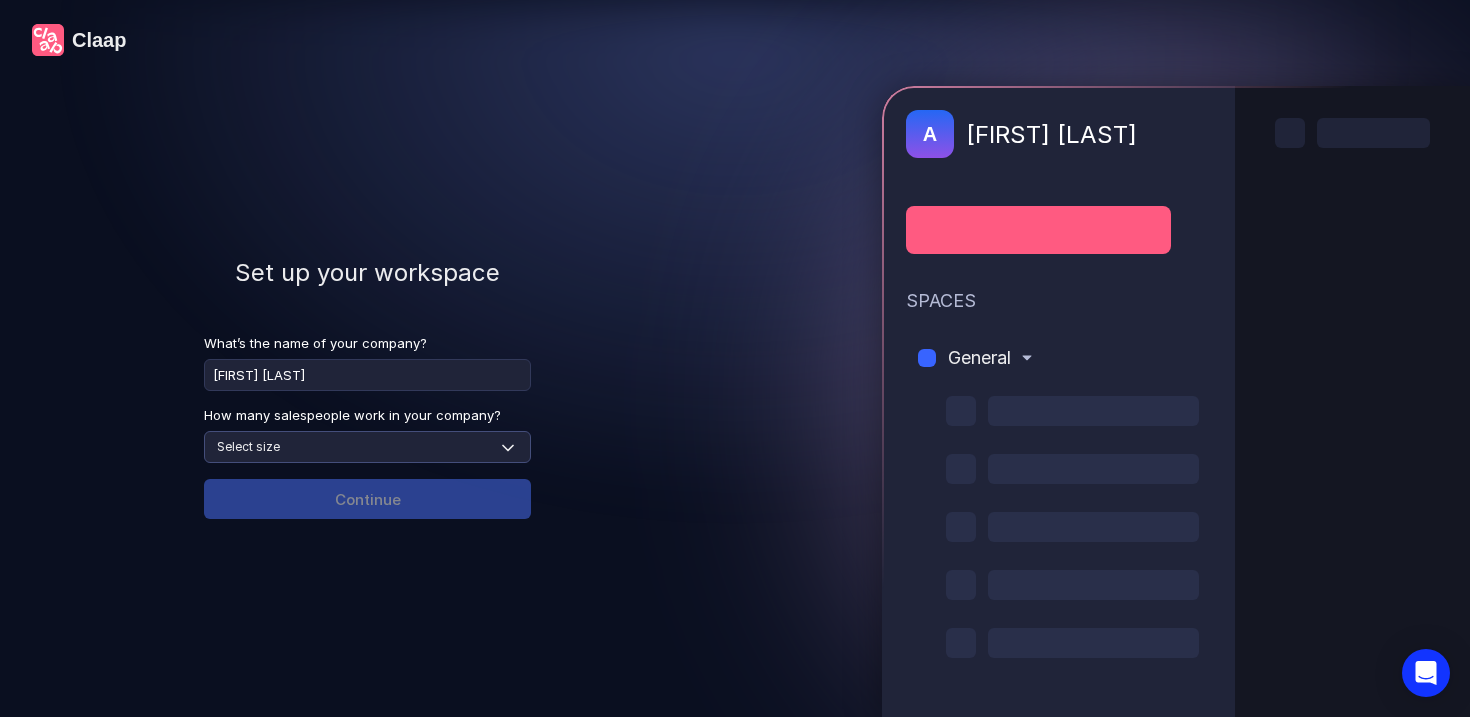 select on "none" 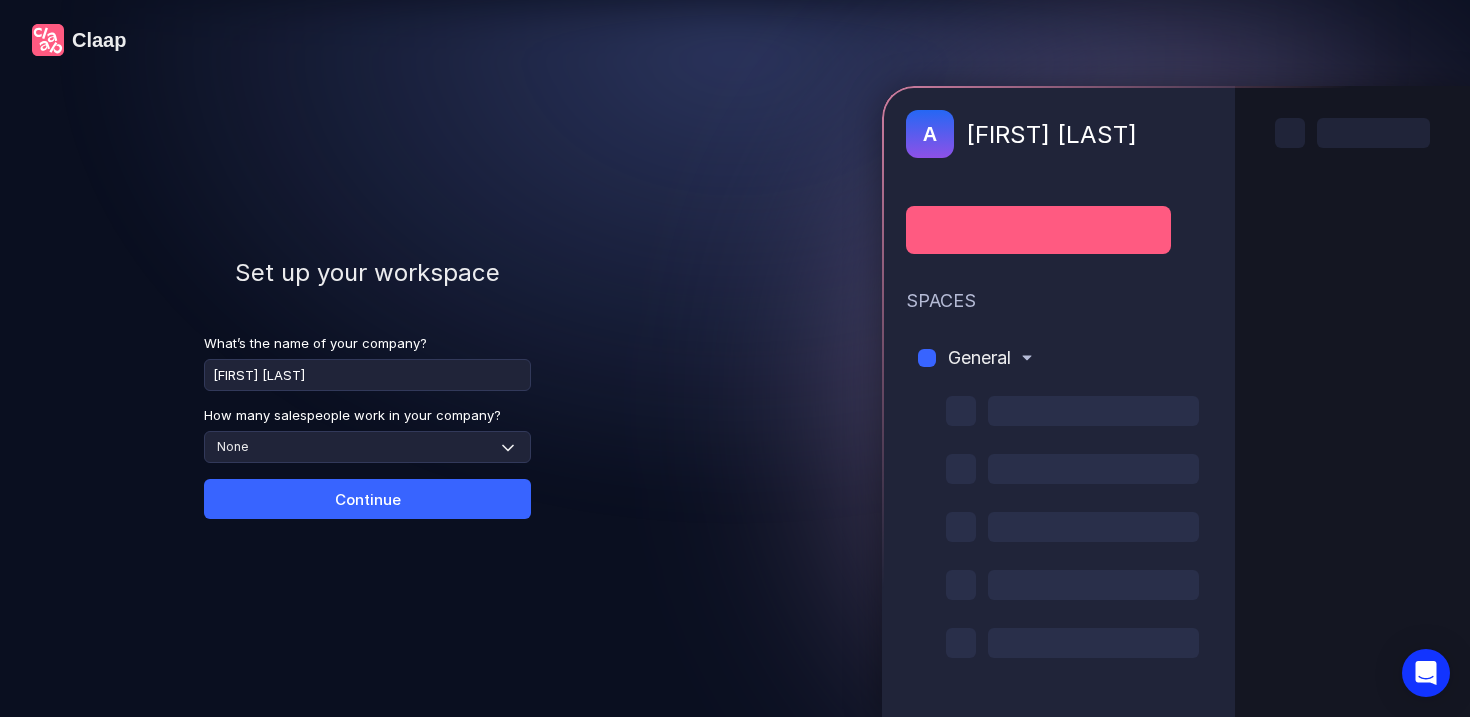 click on "Continue" at bounding box center [367, 499] 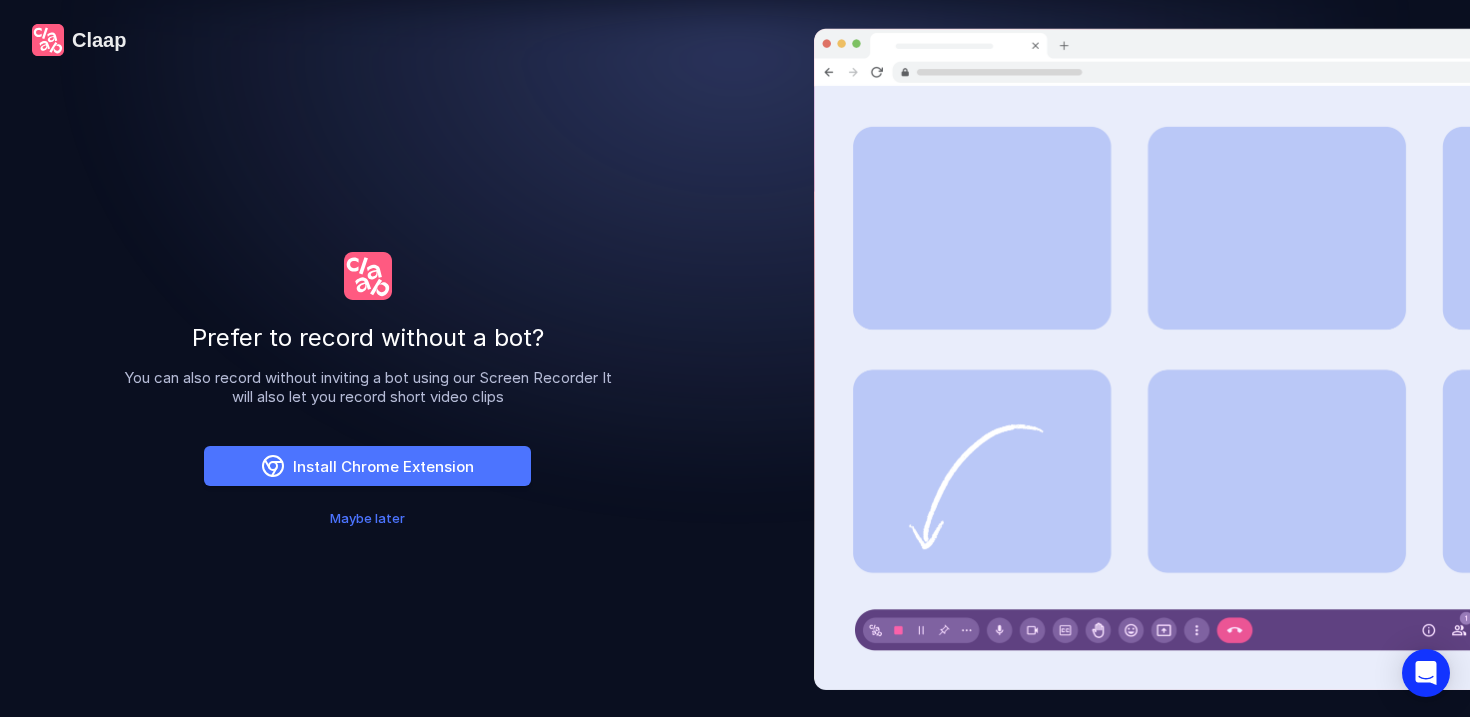click on "Prefer to record without a bot? You can also record without inviting a bot using our Screen Recorder It will also let you record short video clips Install Chrome Extension Maybe later" at bounding box center (367, 389) 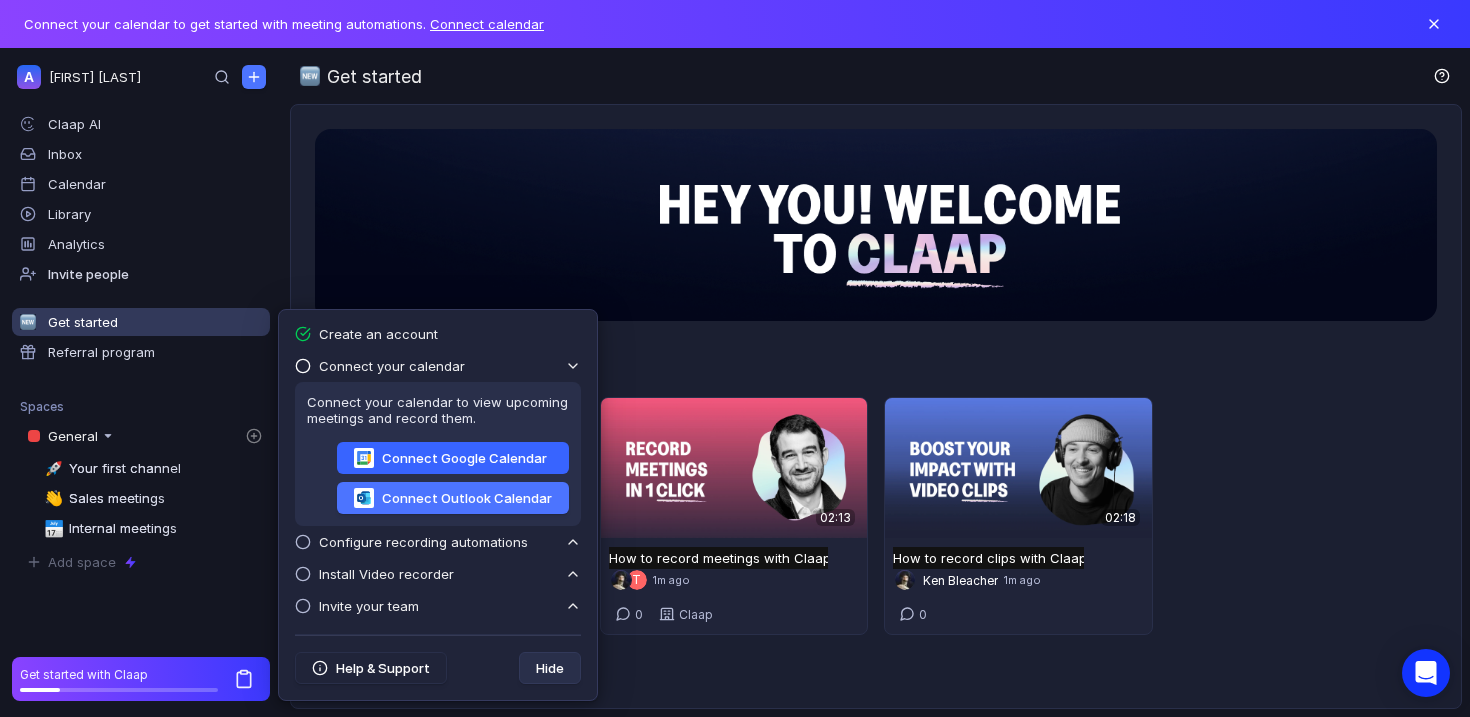 click on "Connect Google Calendar" at bounding box center (453, 458) 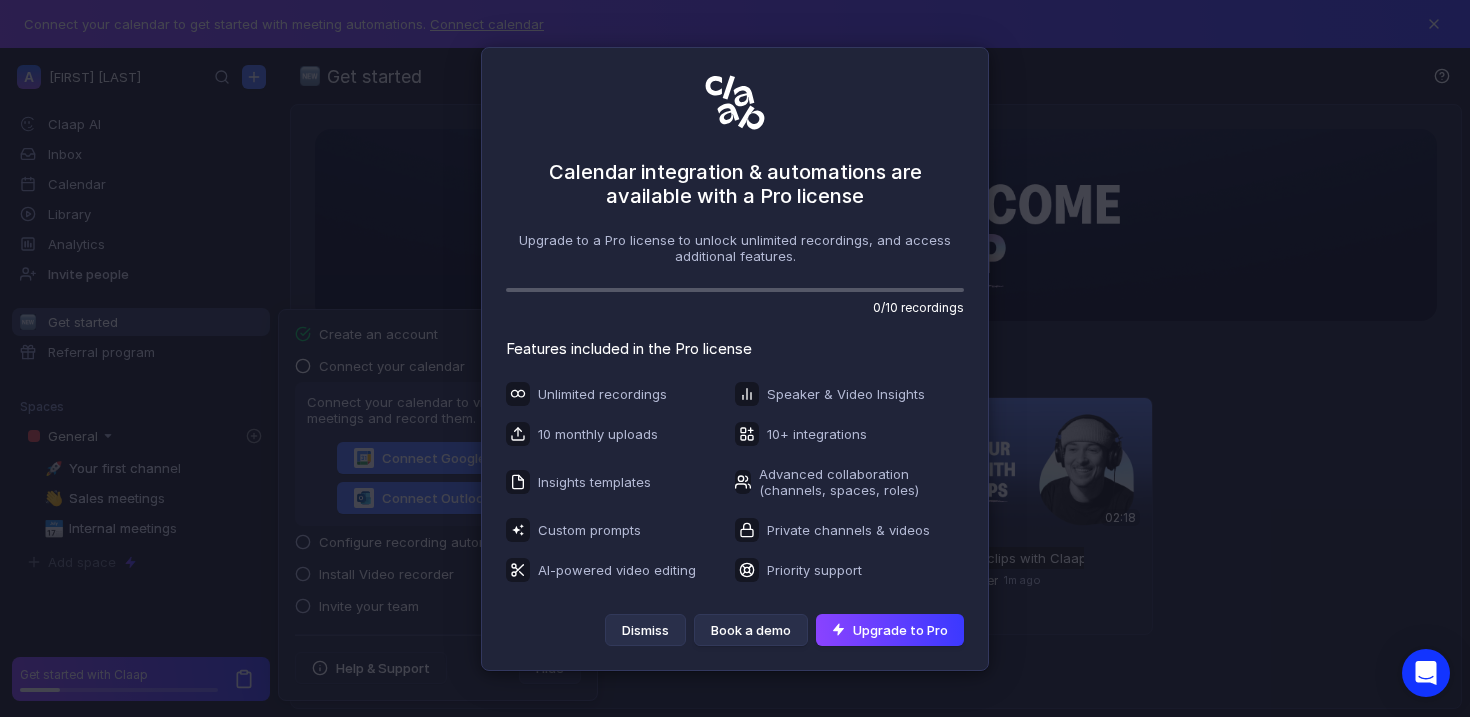 click on "Dismiss" at bounding box center (645, 630) 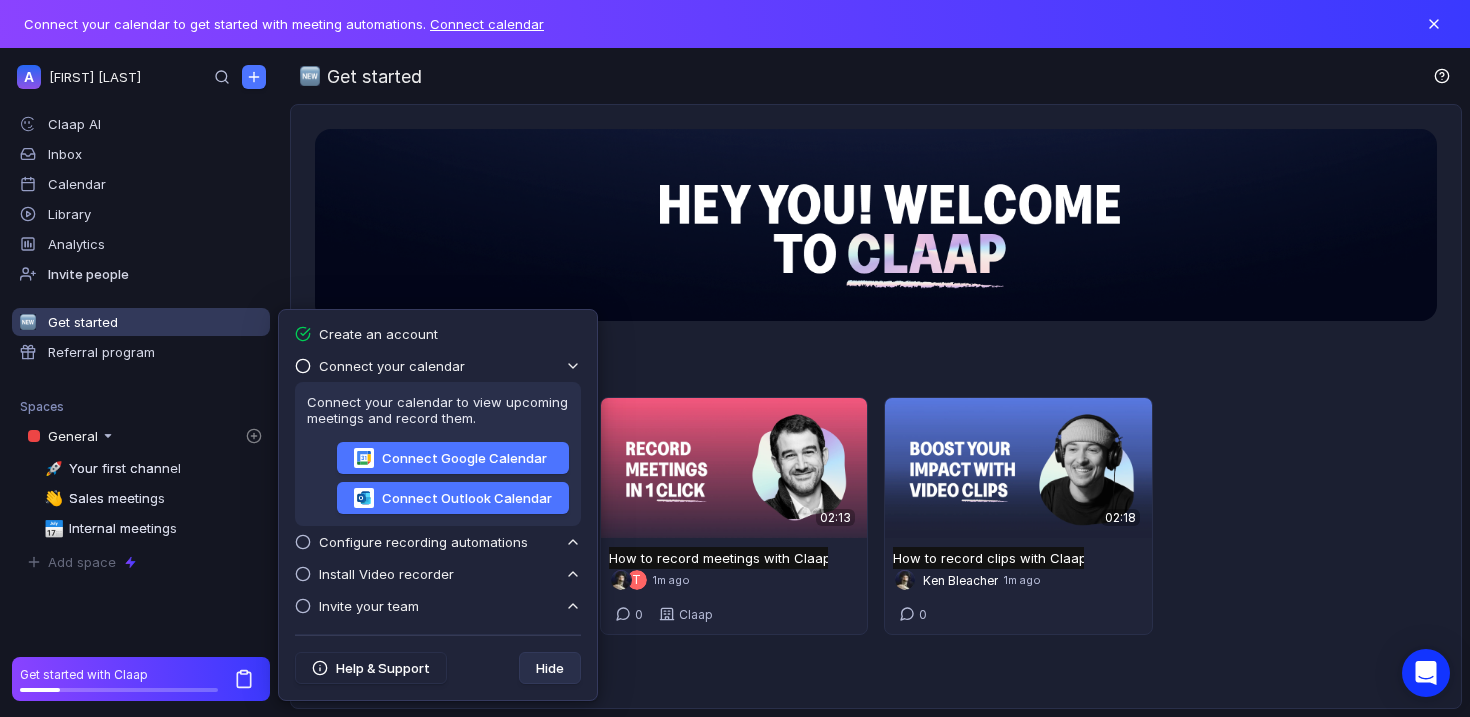 click on "Get started" at bounding box center (374, 76) 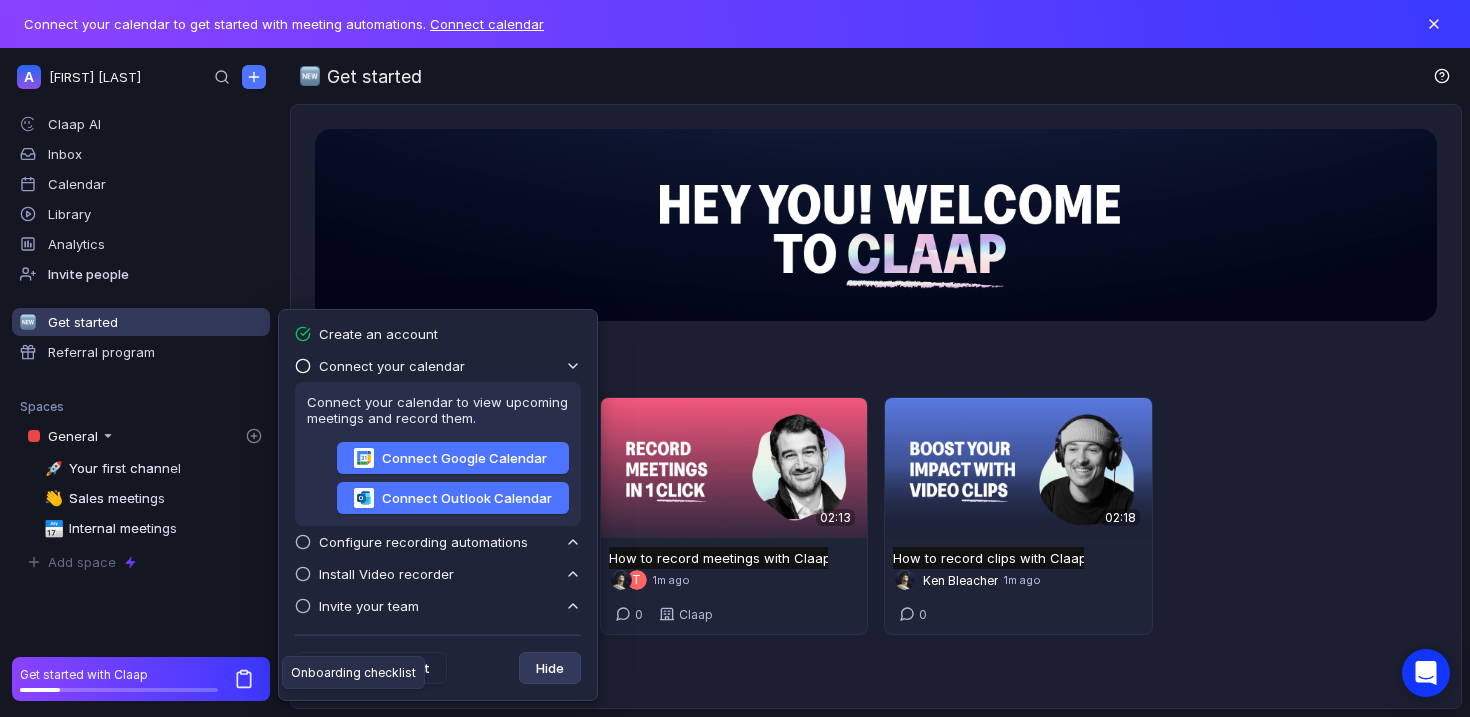 click on "Hide" at bounding box center (550, 668) 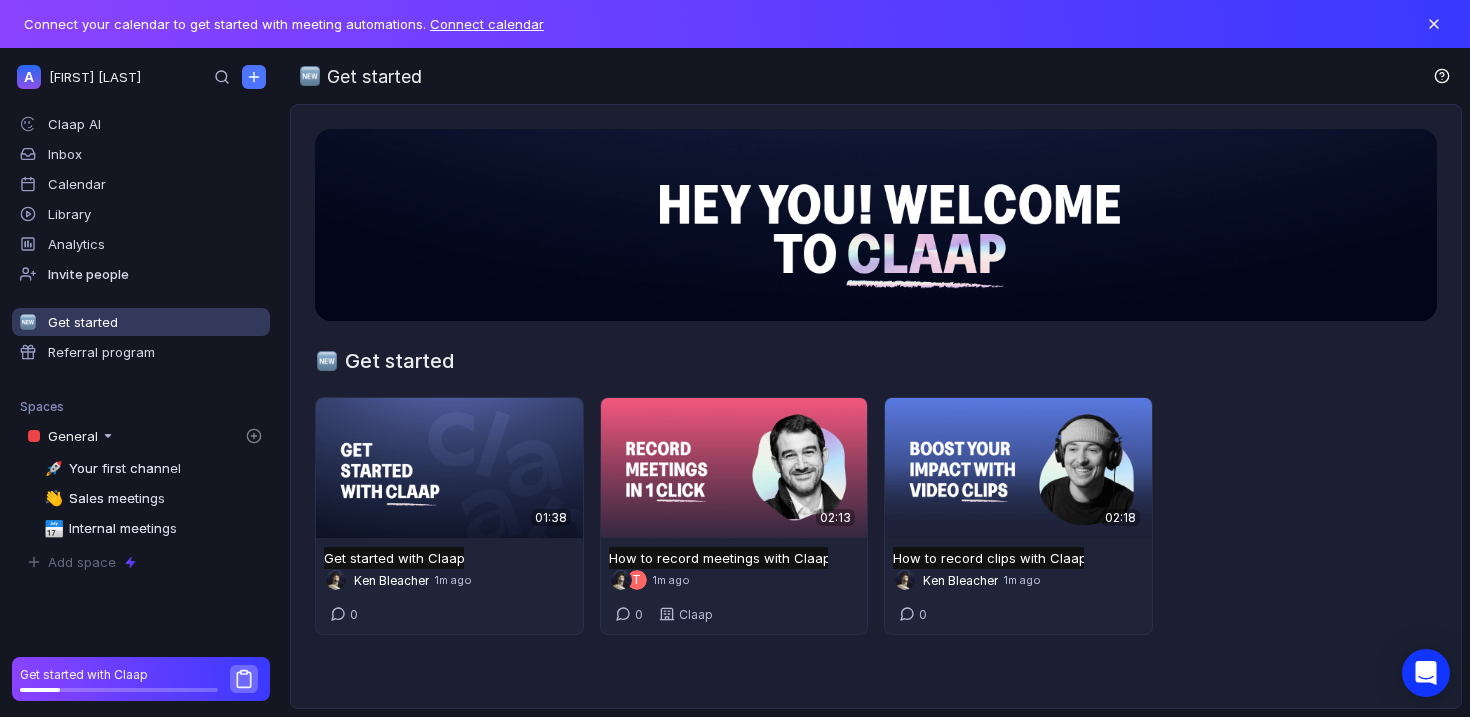 click on "Get started with Claap" at bounding box center [141, 679] 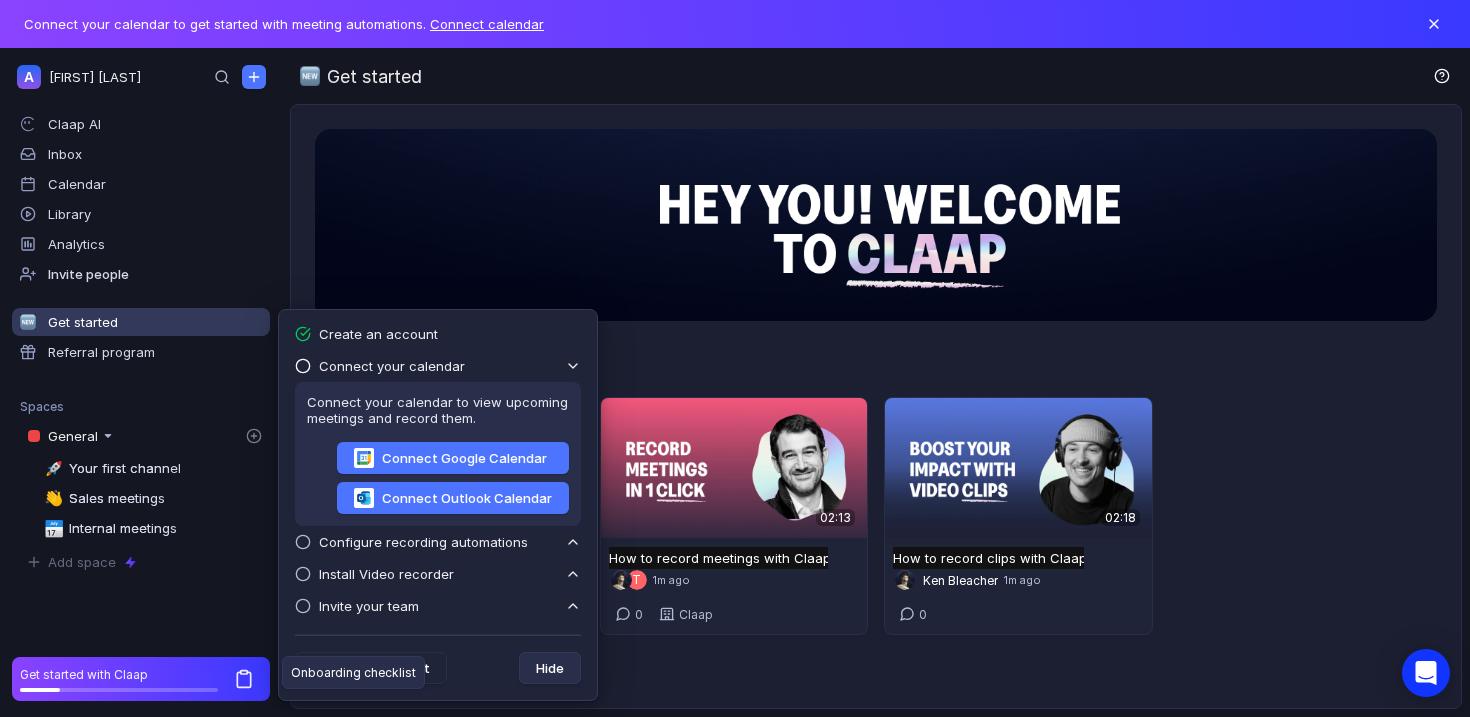 click on "Connect your calendar" at bounding box center (392, 366) 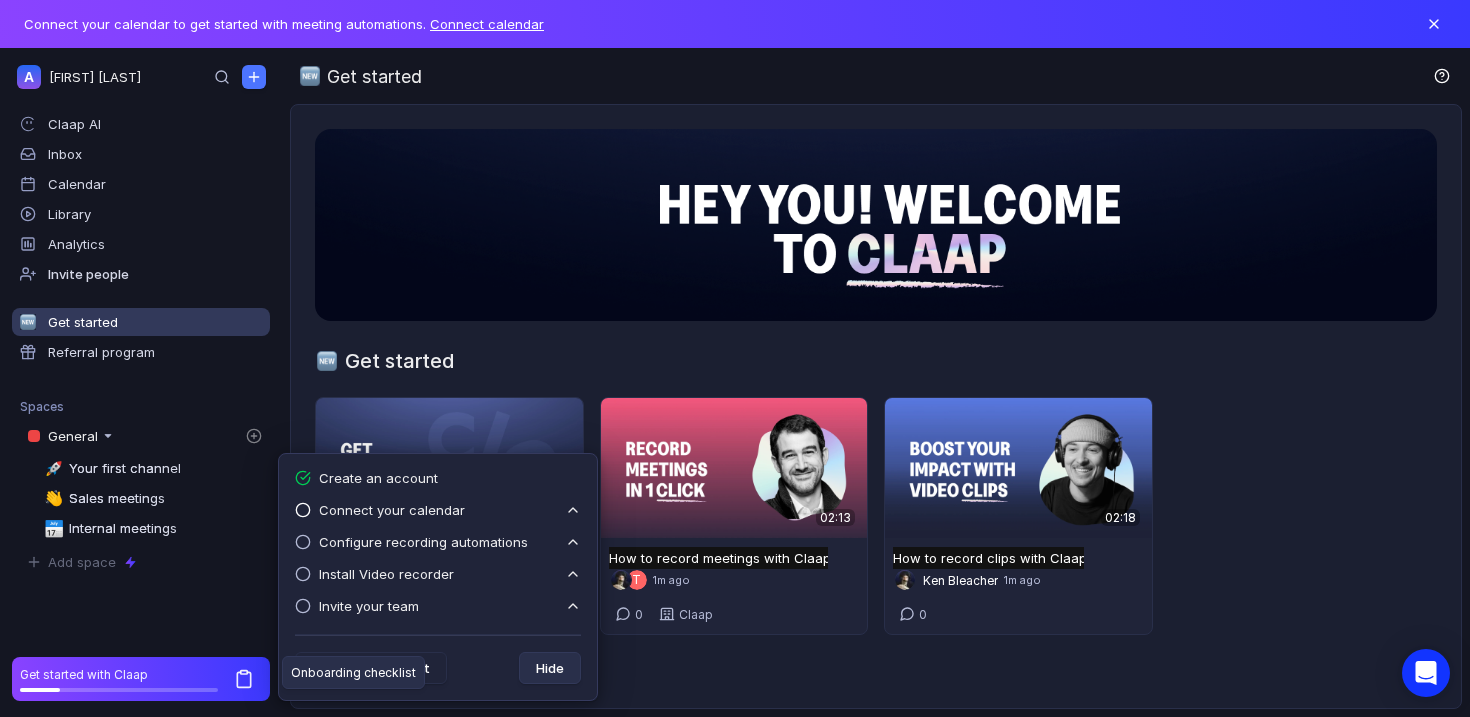 click on "Connect your calendar" at bounding box center [392, 510] 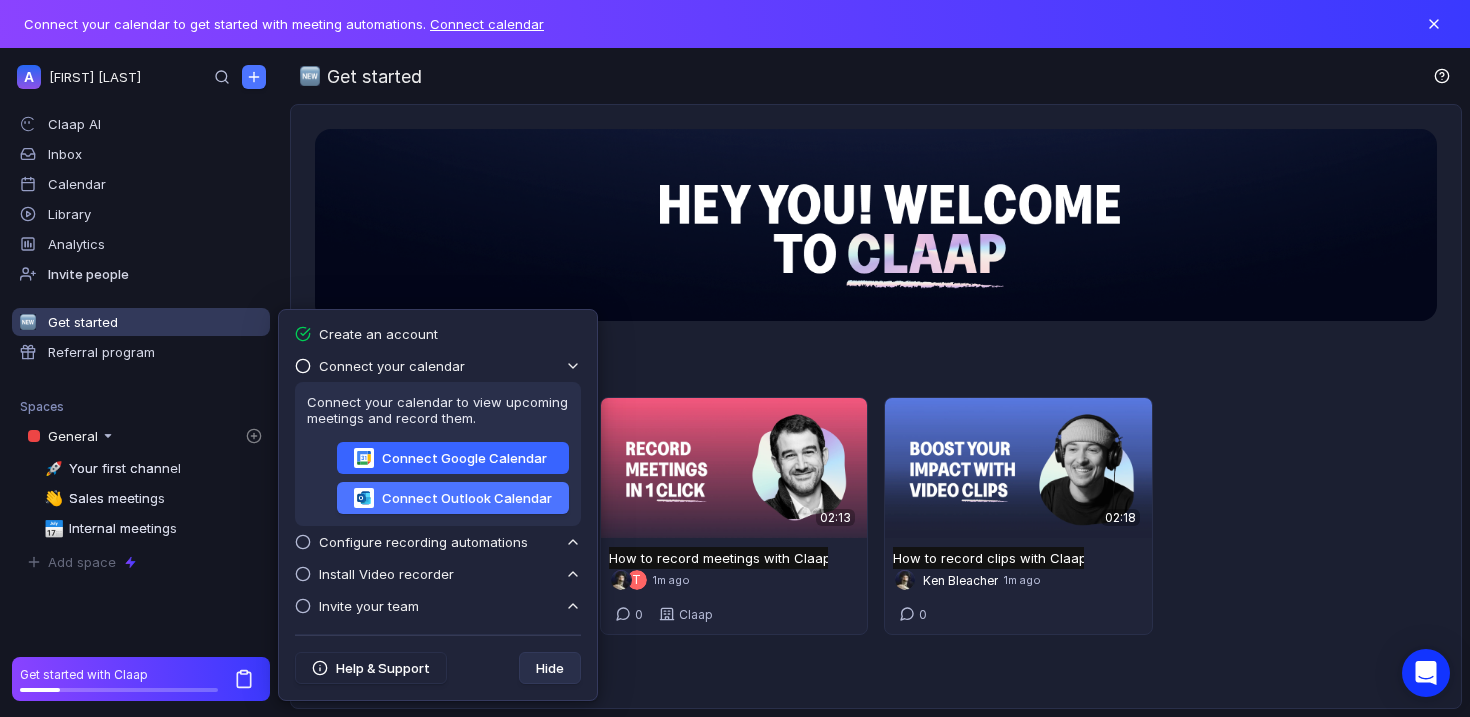 click on "Connect Google Calendar" at bounding box center [453, 458] 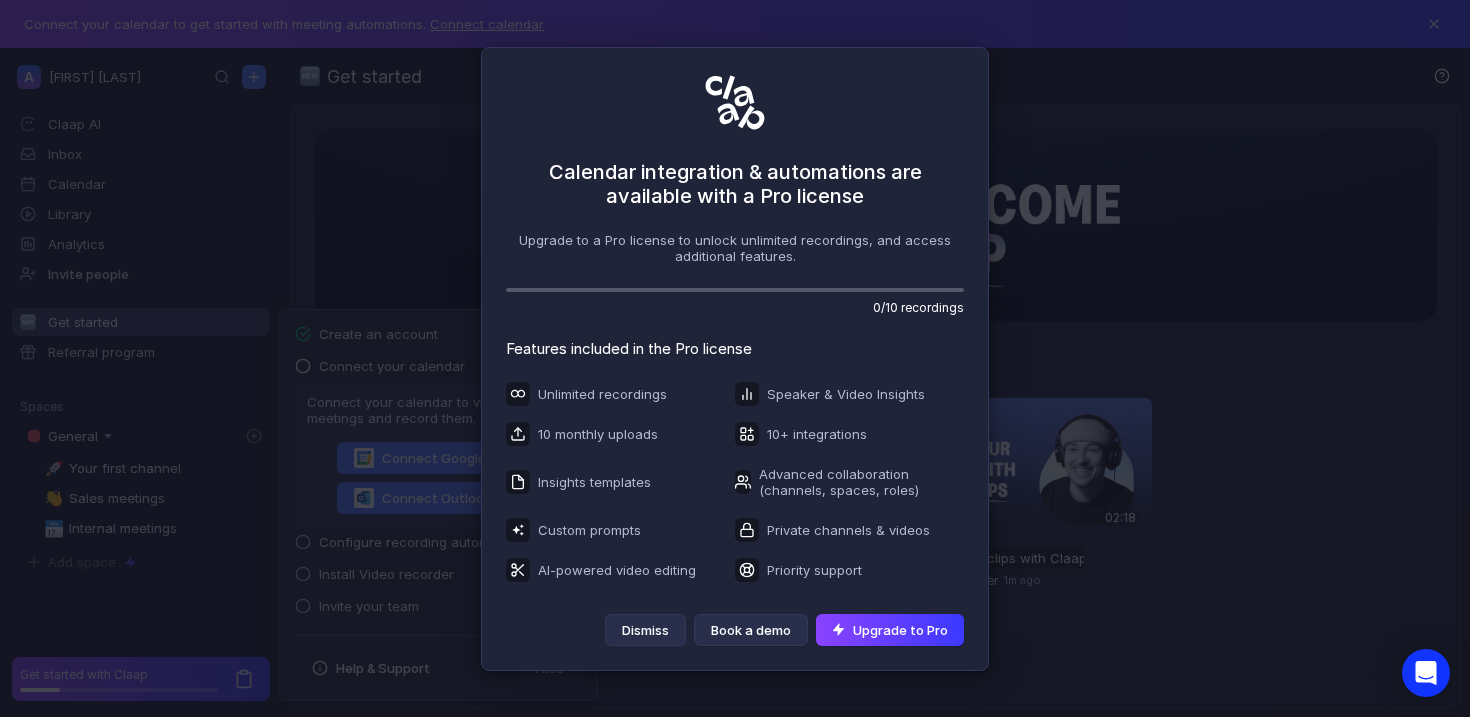click on "Dismiss" at bounding box center (645, 630) 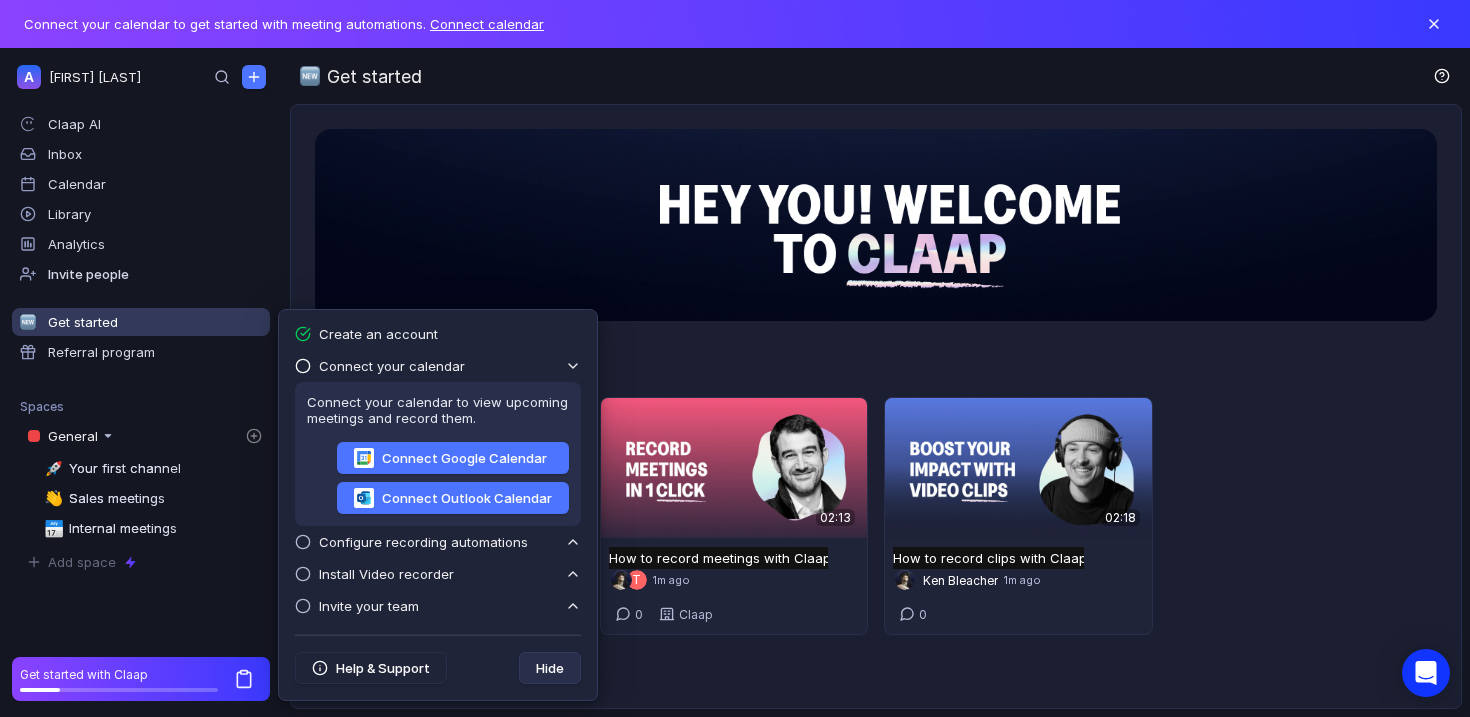 click on "Configure recording automations" at bounding box center [380, 366] 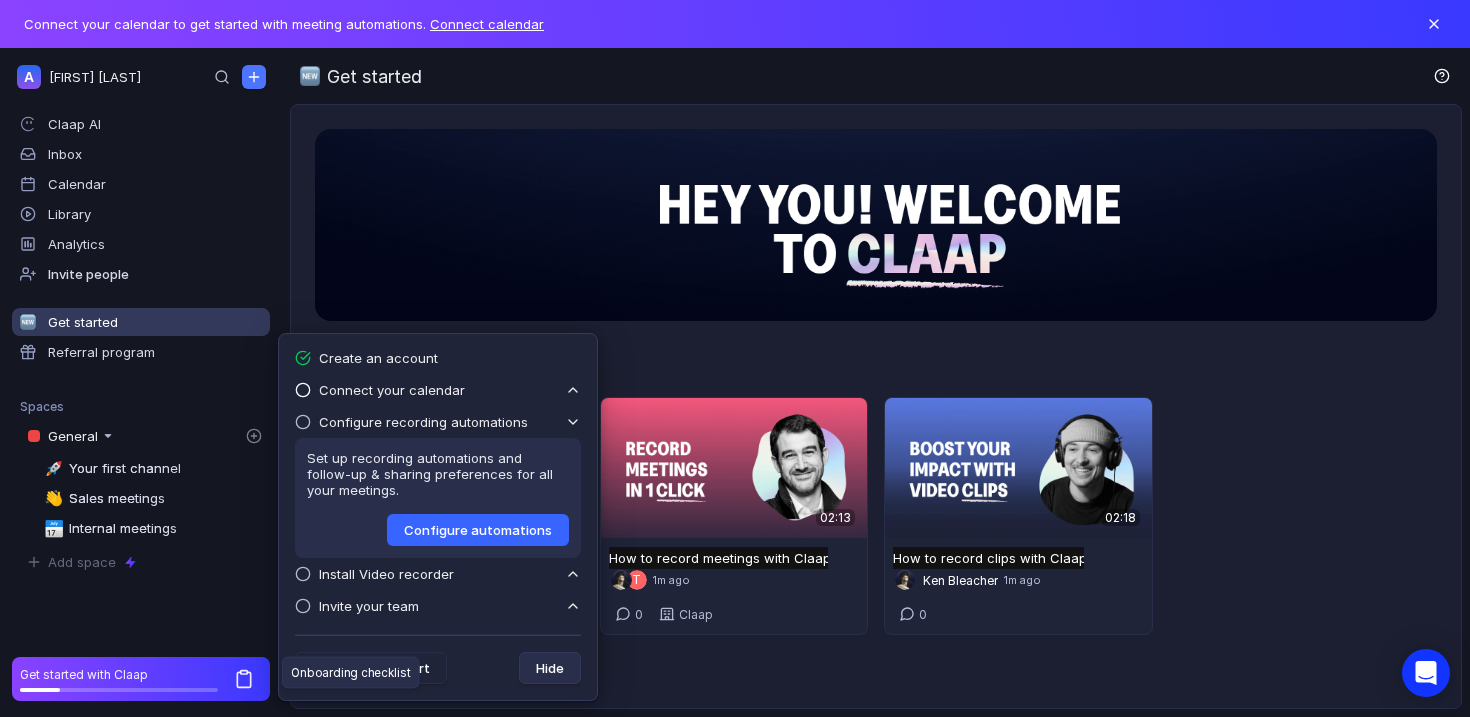click on "Configure automations" at bounding box center (478, 530) 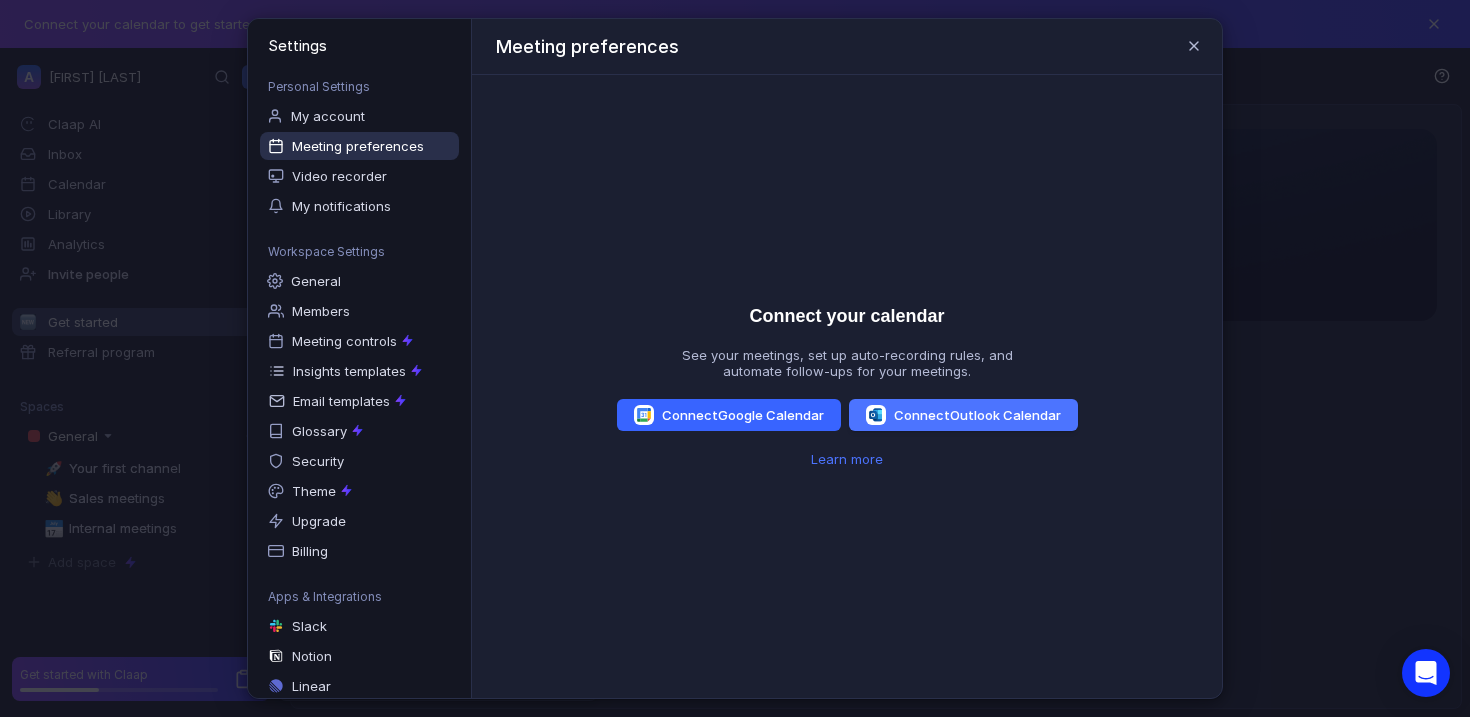 click on "Connect  Google Calendar" at bounding box center [729, 415] 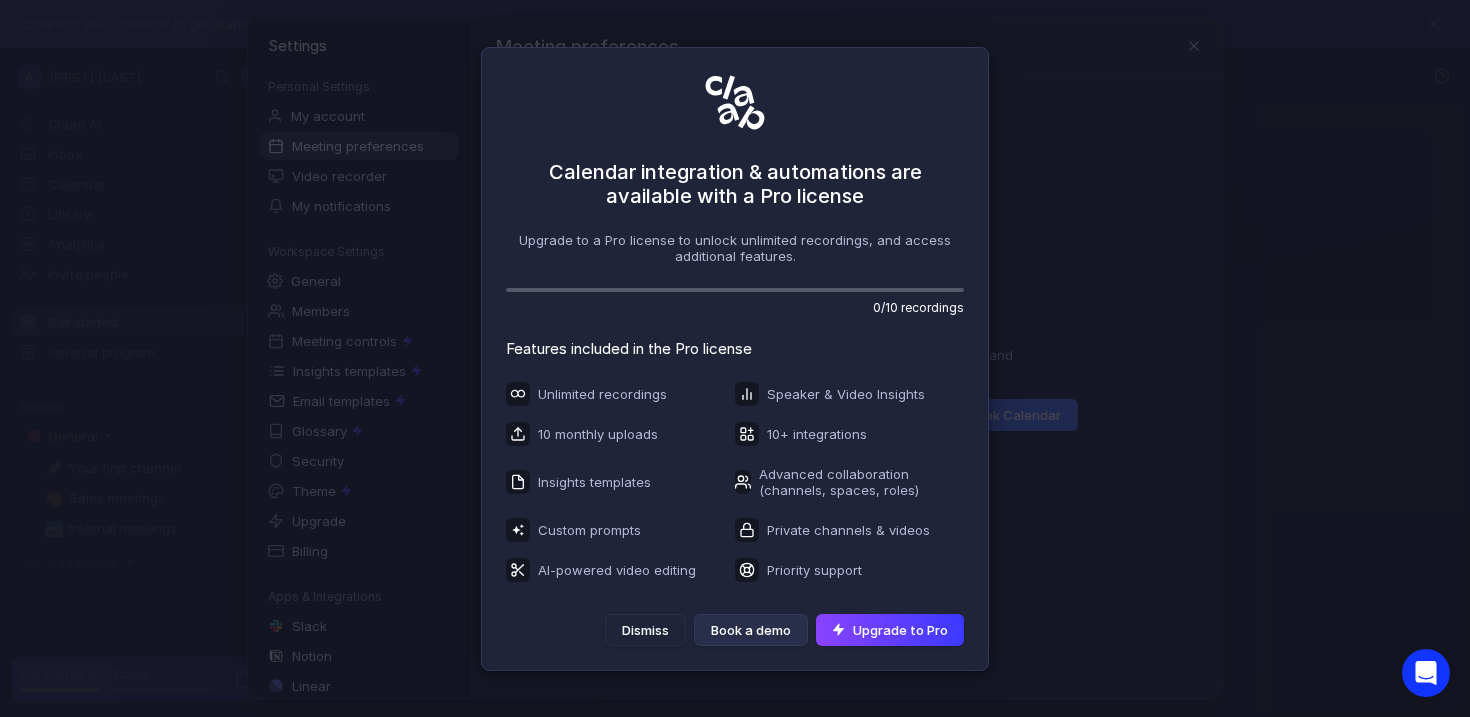 click on "Calendar integration & automations are available with a Pro license Upgrade to a Pro license to unlock unlimited recordings, and access additional features. 0 / 10   recordings Features included in the Pro license Unlimited recordings 10 monthly uploads Insights templates Custom prompts AI-powered video editing Speaker & Video Insights 10+ integrations Advanced collaboration (channels, spaces, roles) Private channels & videos Priority support Dismiss Book a demo Upgrade to Pro" at bounding box center (735, 358) 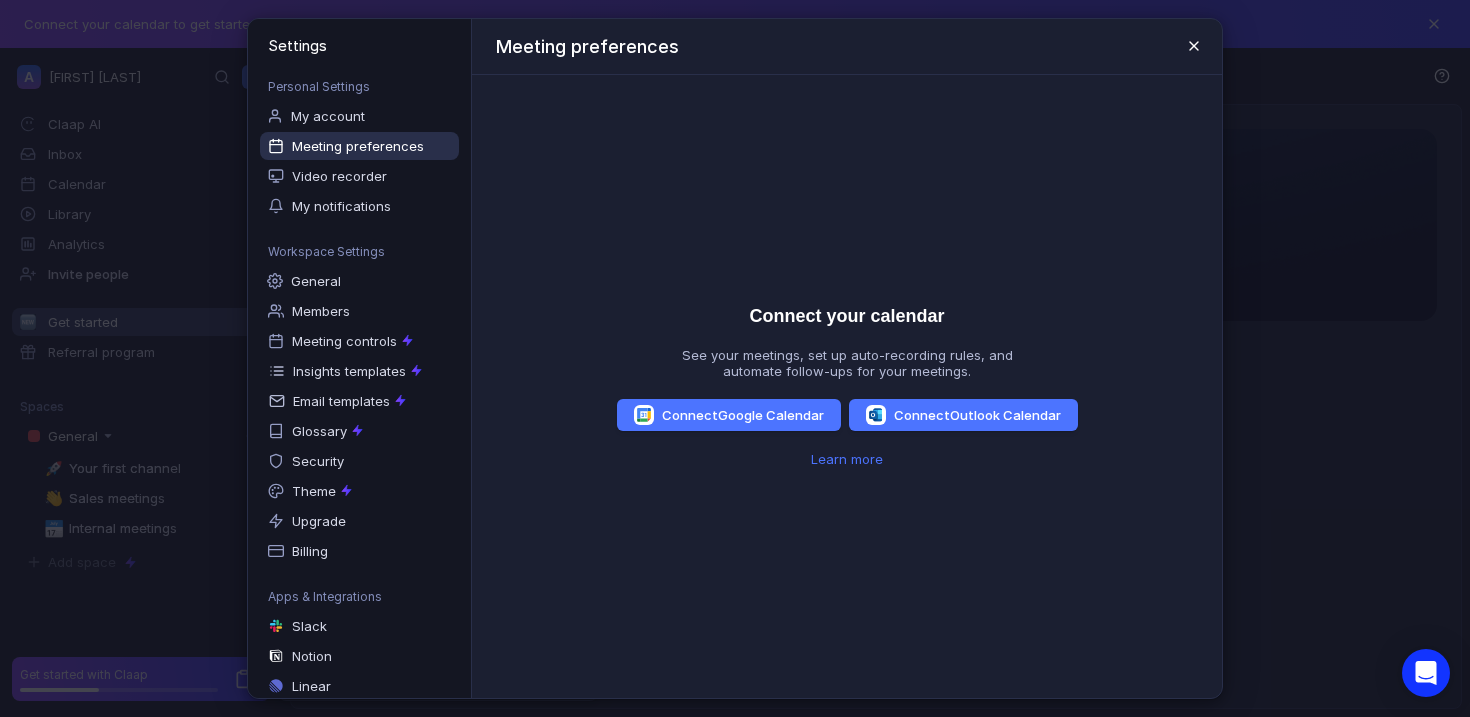 click at bounding box center [1194, 46] 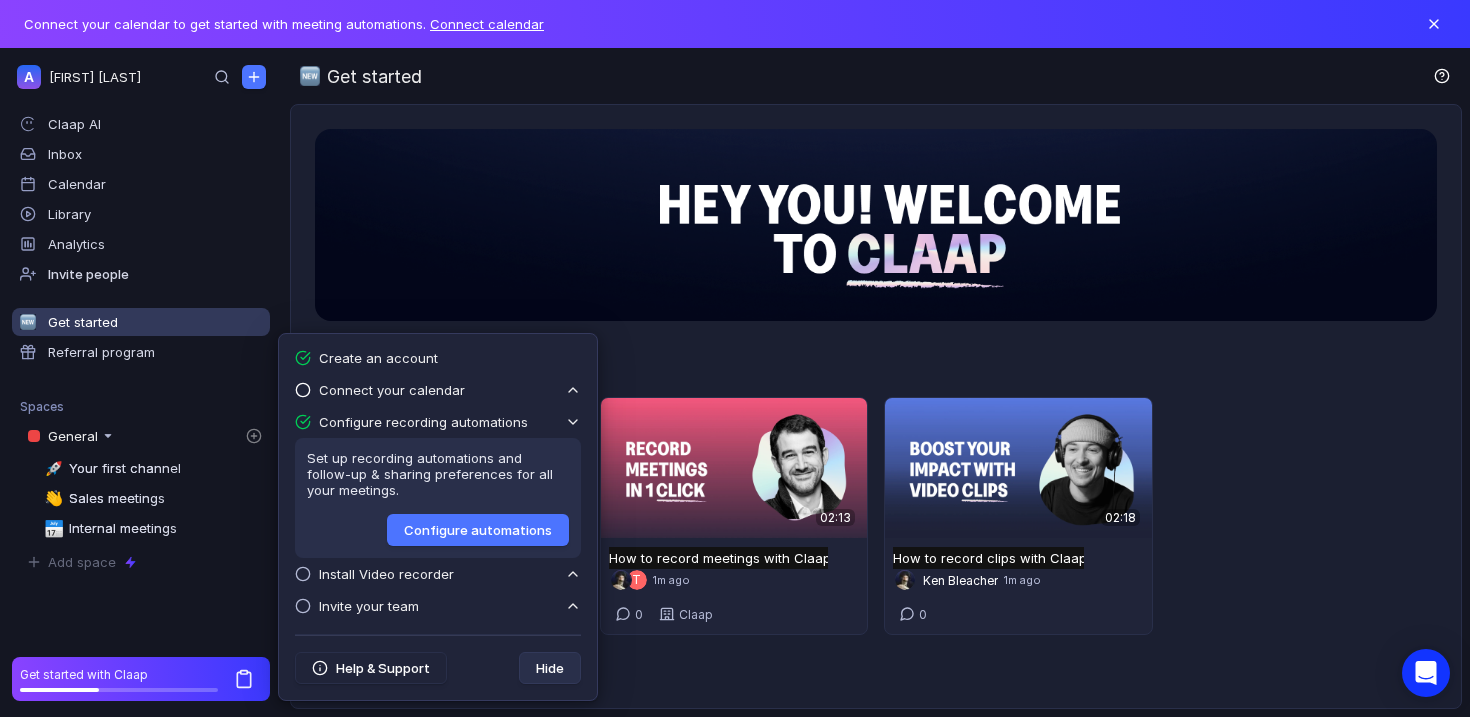 click at bounding box center [876, 225] 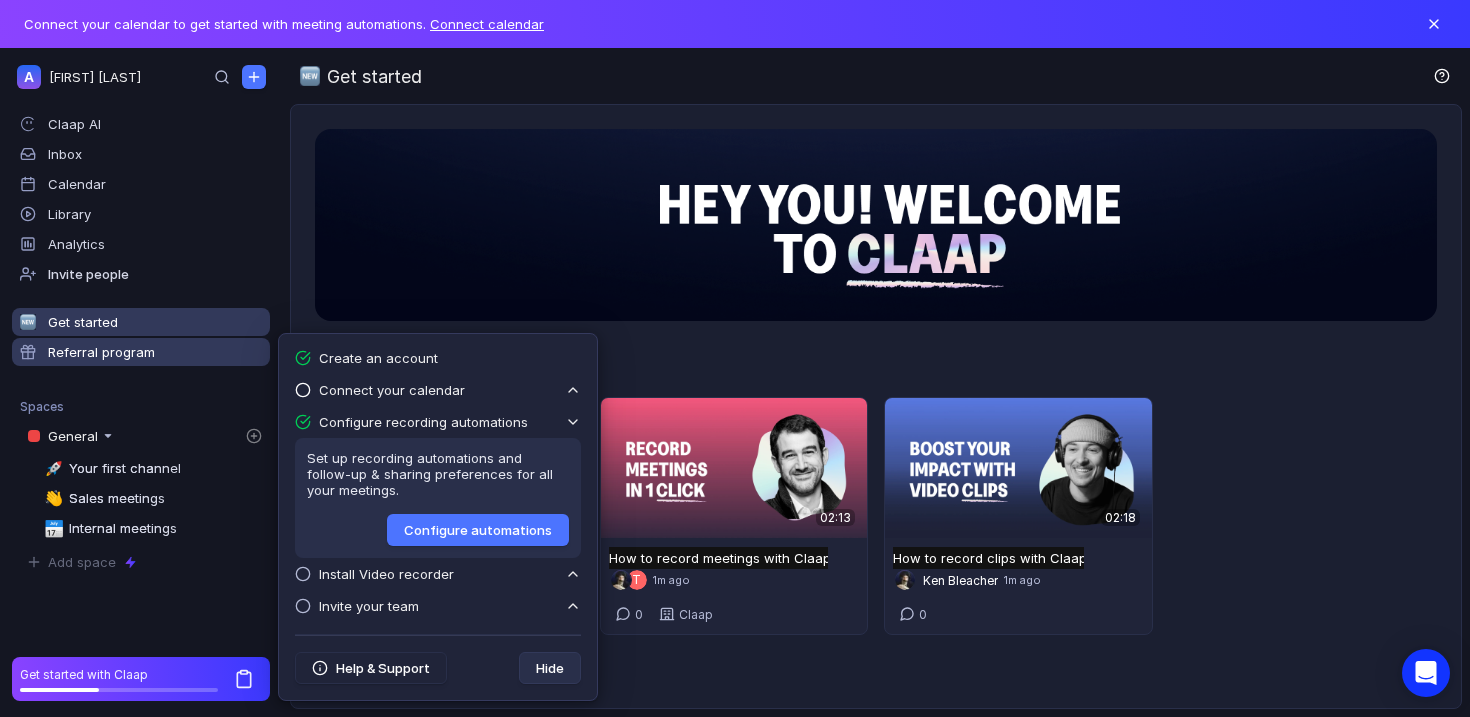 drag, startPoint x: 110, startPoint y: 283, endPoint x: 110, endPoint y: 338, distance: 55 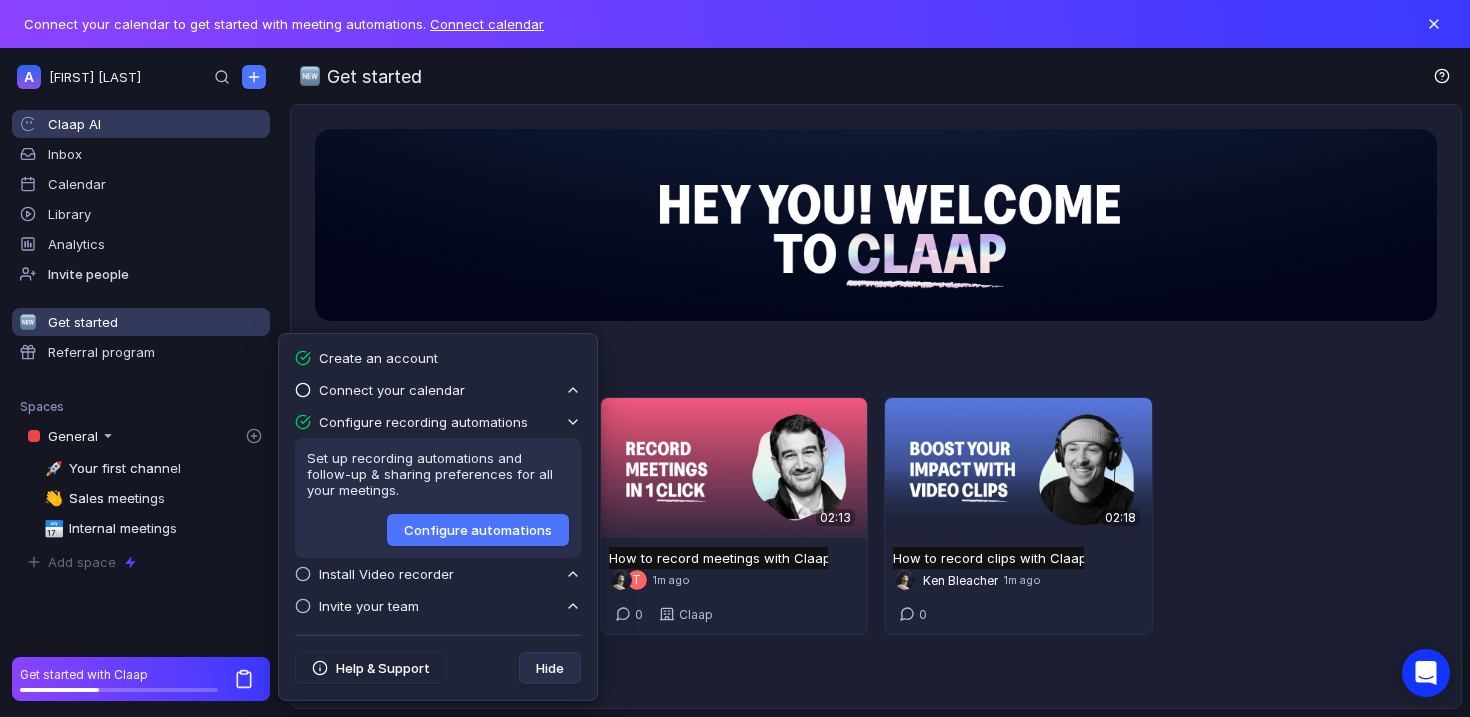 click on "Claap AI" at bounding box center (155, 124) 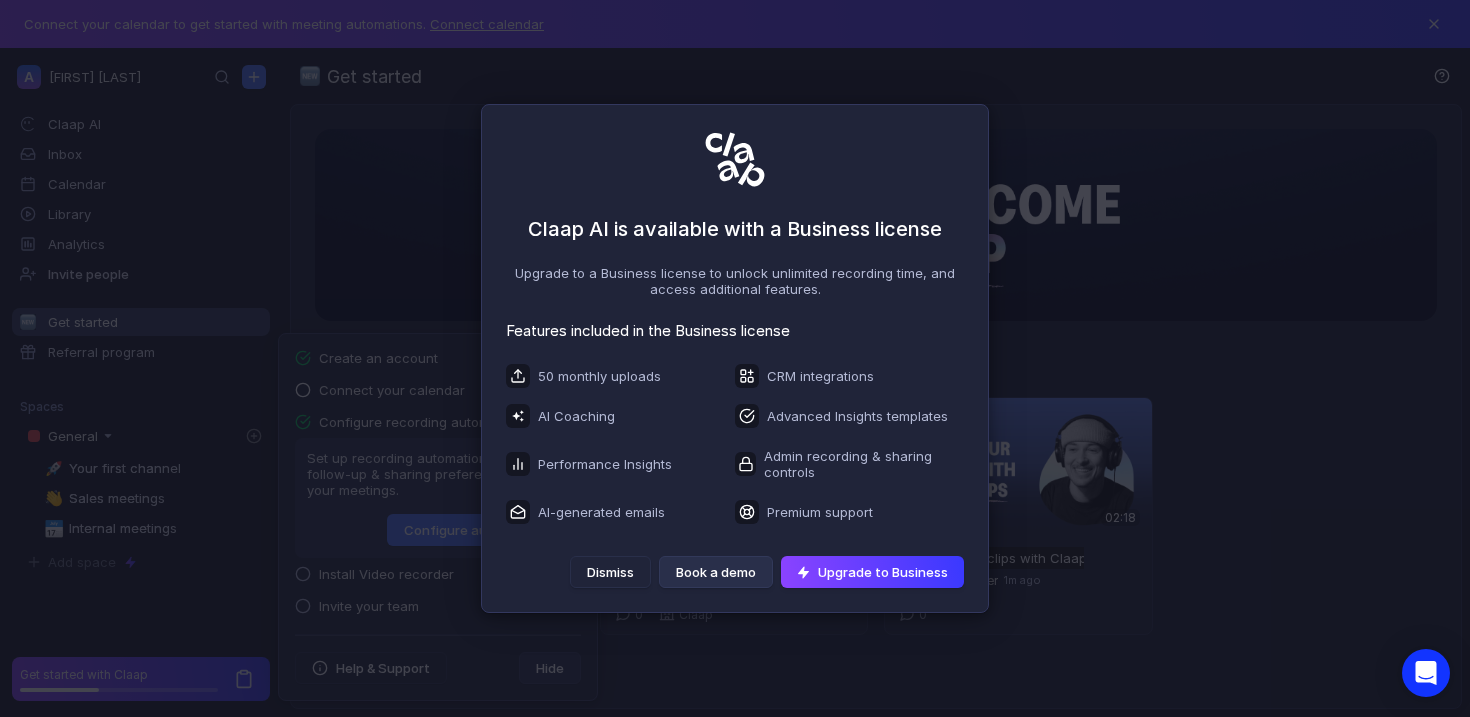 click on "Claap AI is available with a Business license Upgrade to a Business license to unlock unlimited recording time, and access additional features. Features included in the Business license 50 monthly uploads AI Coaching Performance Insights AI-generated emails CRM integrations Advanced Insights templates Admin recording & sharing controls Premium support Dismiss Book a demo Upgrade to Business" at bounding box center (735, 358) 